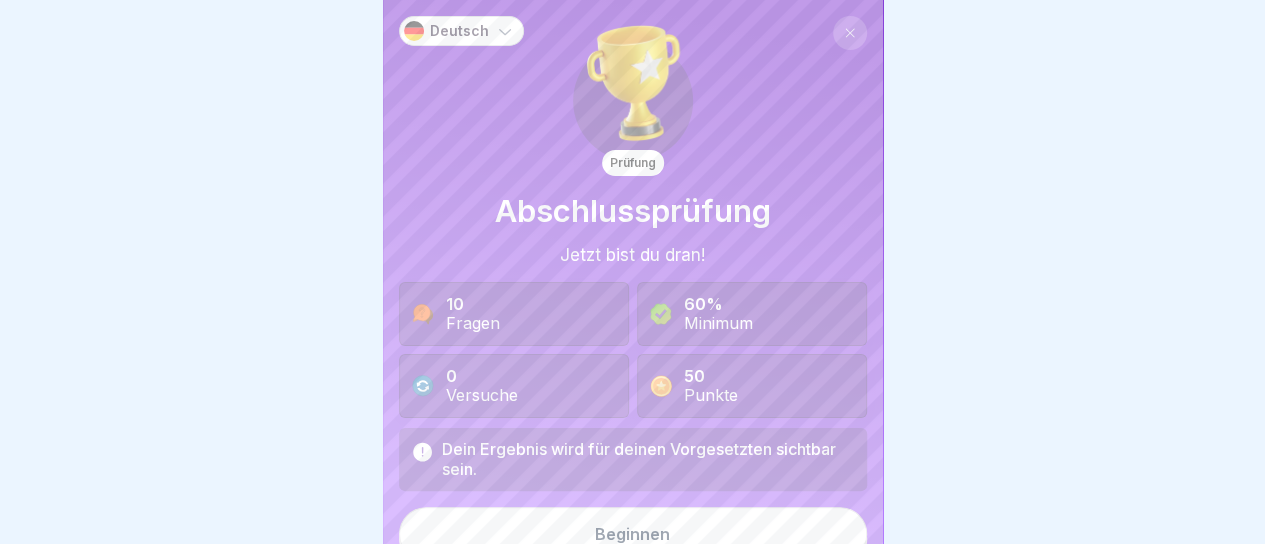 scroll, scrollTop: 15, scrollLeft: 0, axis: vertical 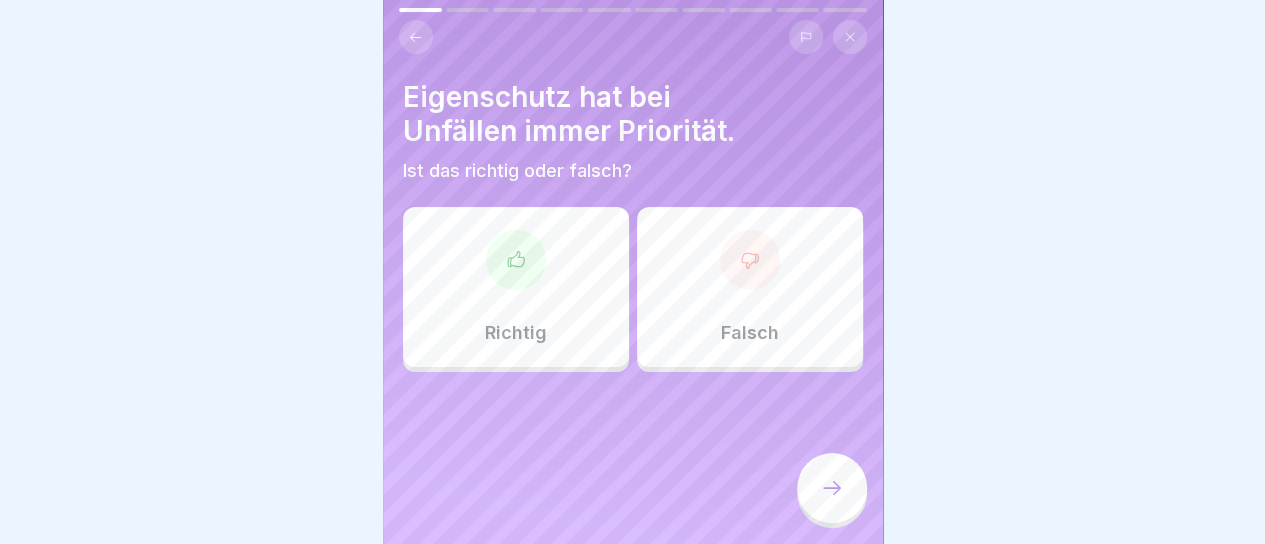click on "Richtig" at bounding box center (516, 287) 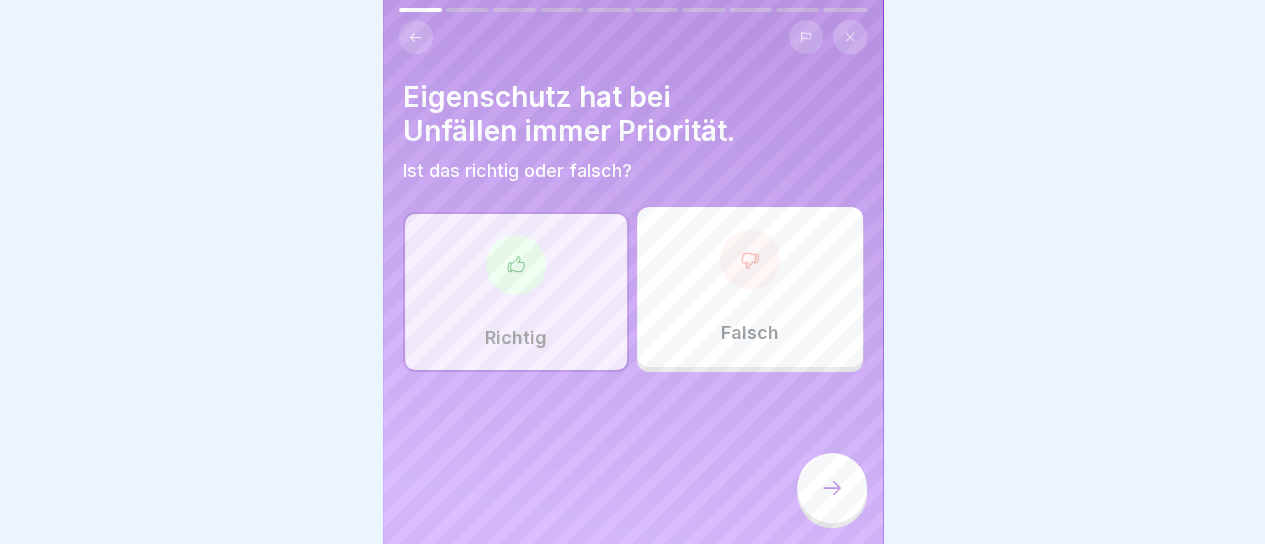 click at bounding box center [832, 488] 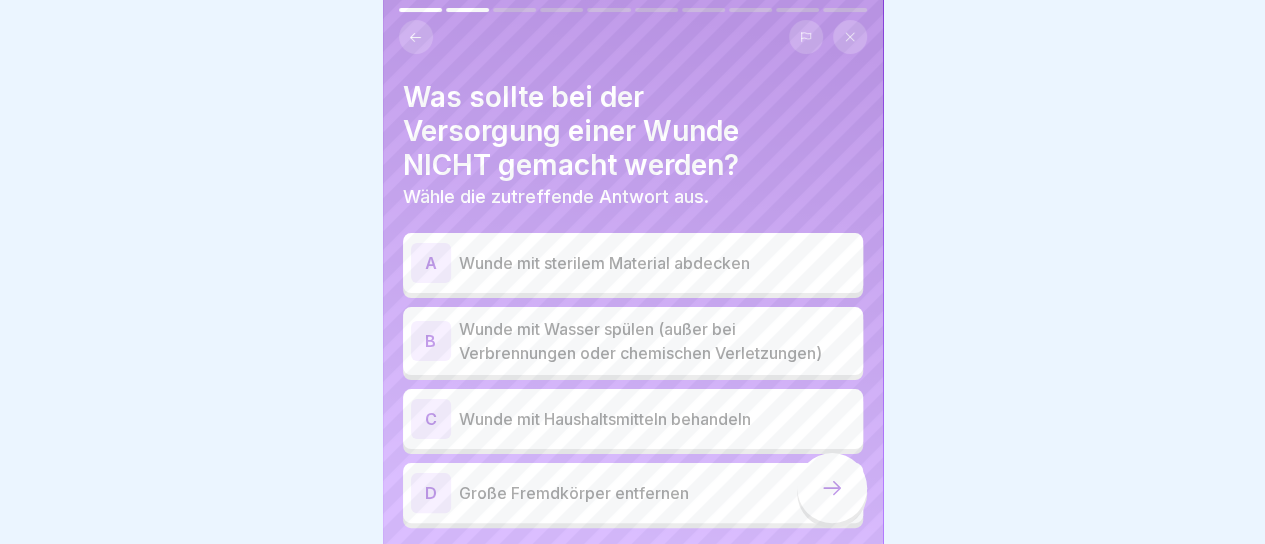 click on "Wunde mit Wasser spülen (außer bei Verbrennungen oder chemischen Verletzungen)" at bounding box center [657, 341] 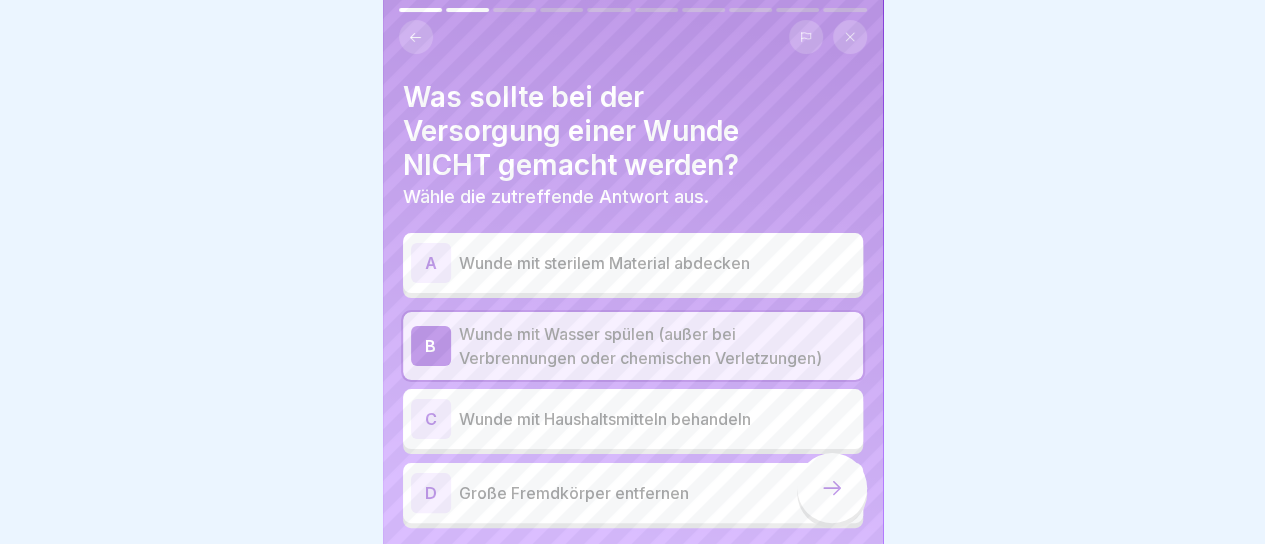 click on "Wunde mit Haushaltsmitteln behandeln" at bounding box center (657, 419) 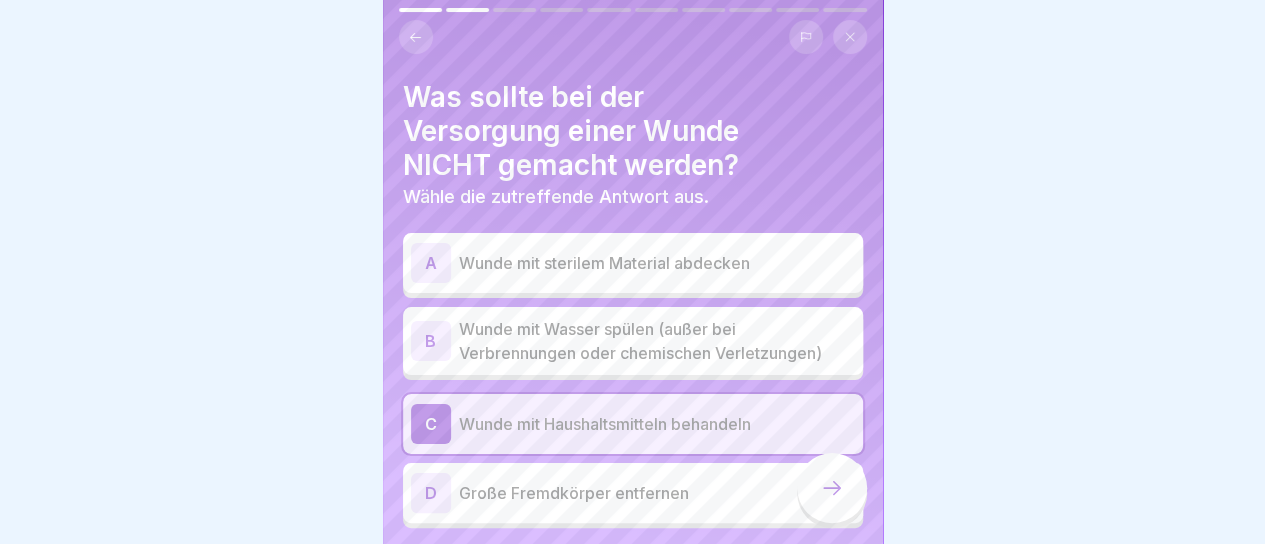click on "Wunde mit Wasser spülen (außer bei Verbrennungen oder chemischen Verletzungen)" at bounding box center [657, 341] 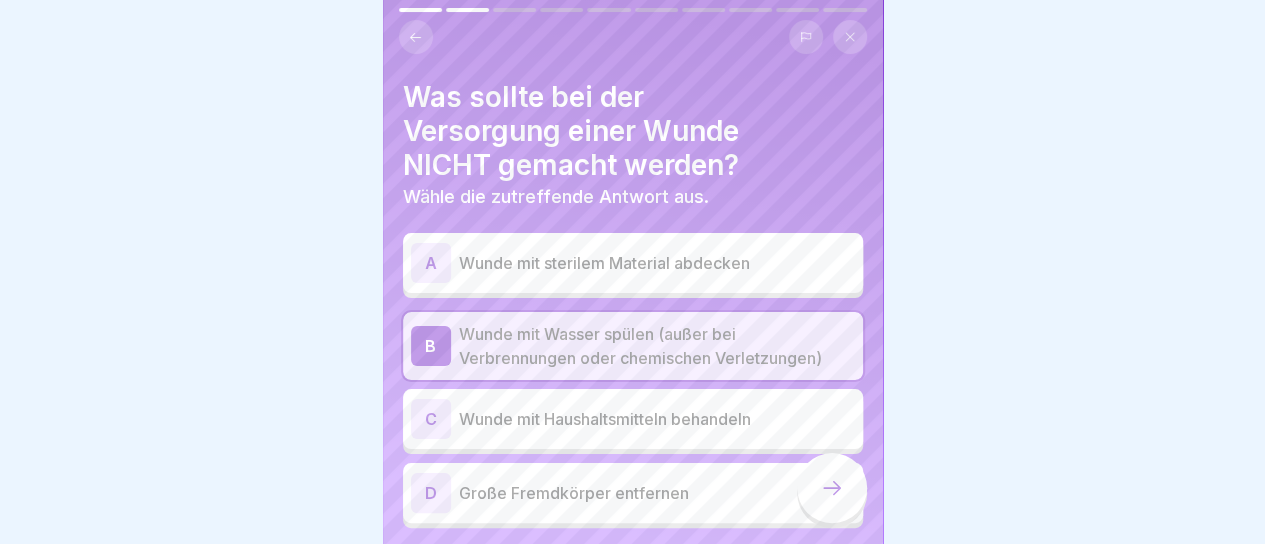click at bounding box center [832, 488] 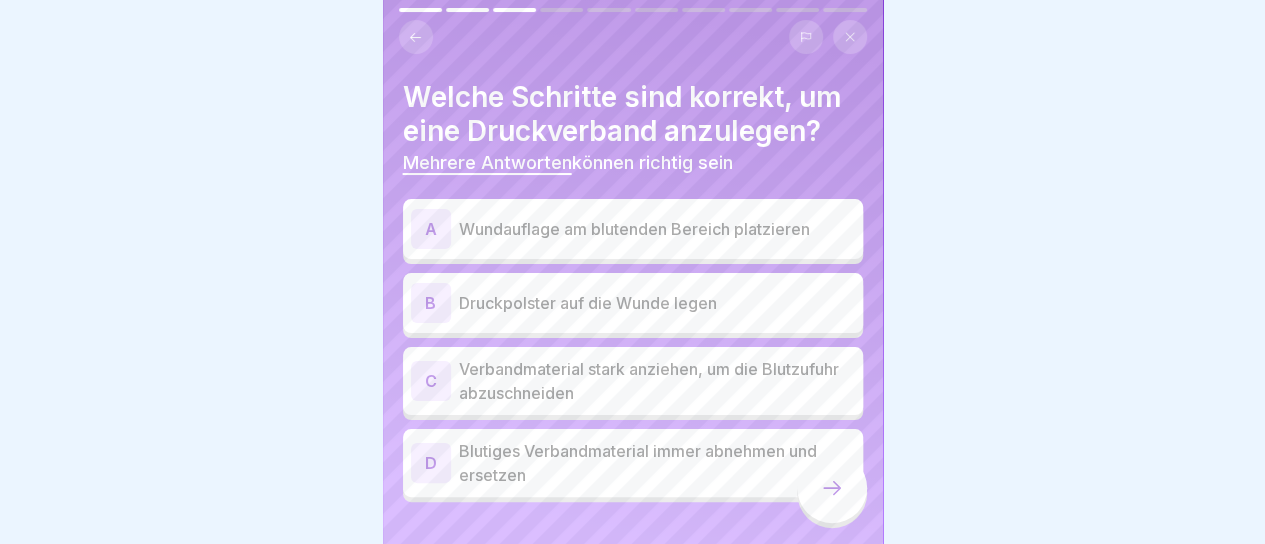 click on "Wundauflage am blutenden Bereich platzieren" at bounding box center (657, 229) 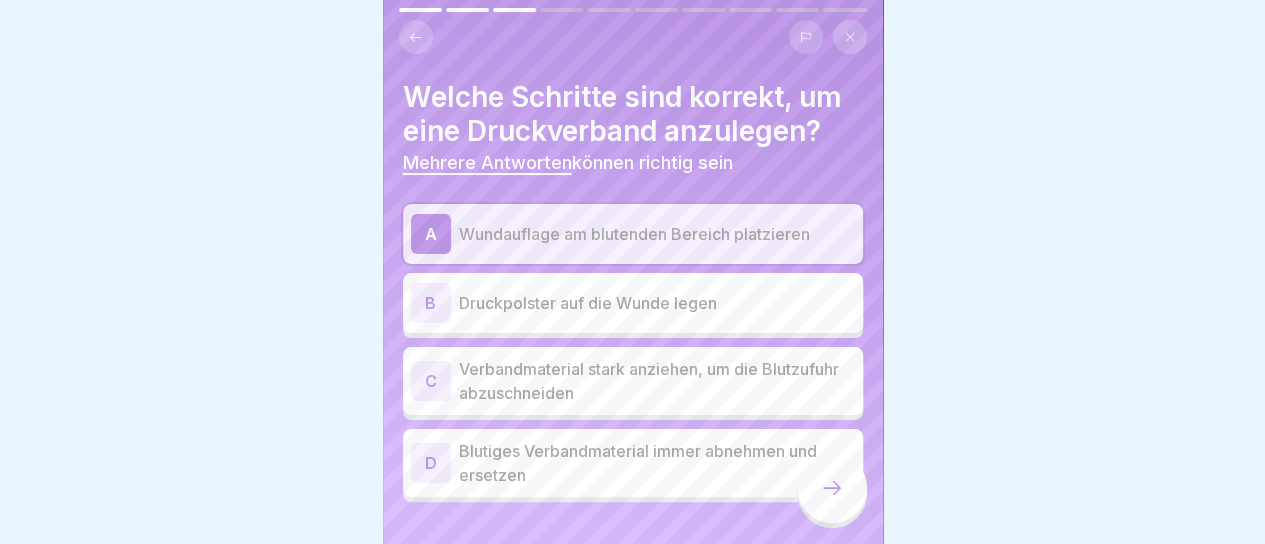 click on "B Druckpolster auf die Wunde legen" at bounding box center [633, 303] 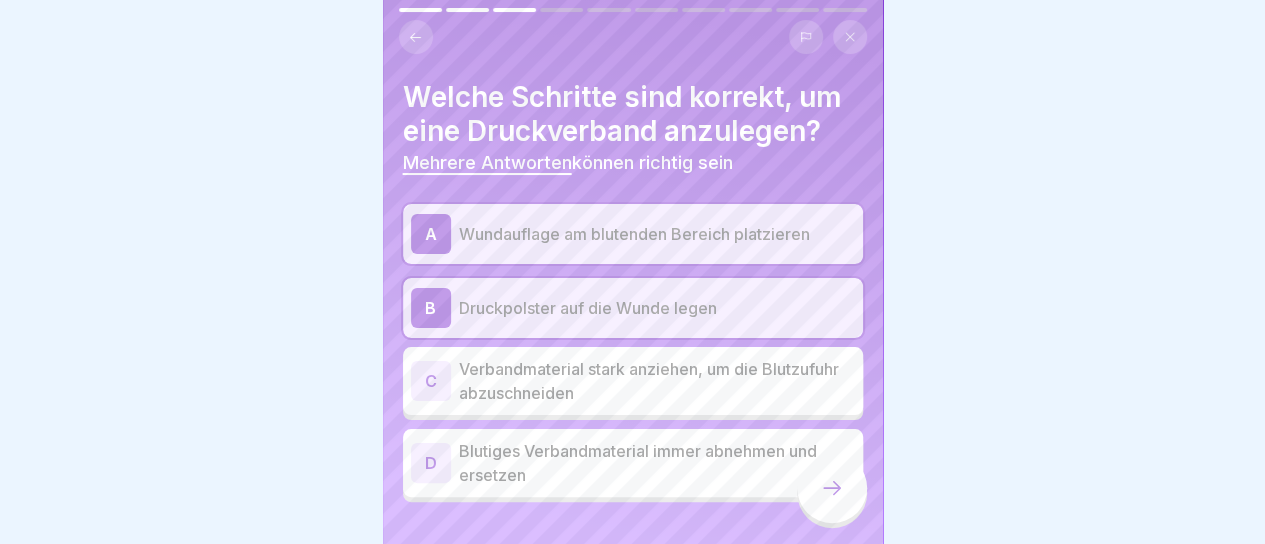 click on "Verbandmaterial stark anziehen, um die Blutzufuhr abzuschneiden" at bounding box center [657, 381] 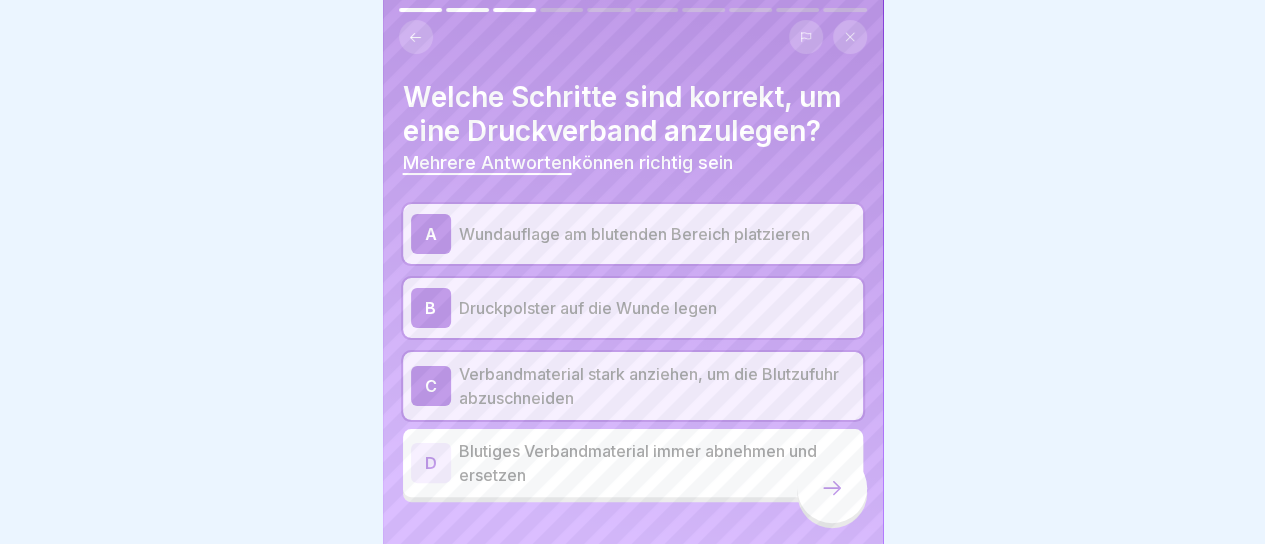 click at bounding box center [832, 488] 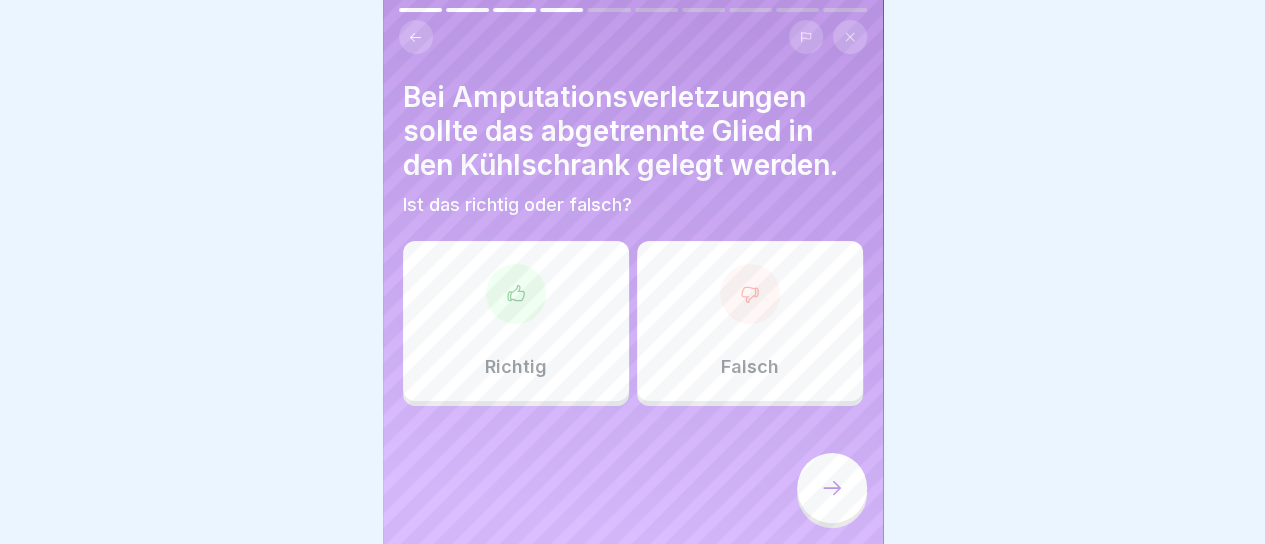 click at bounding box center [750, 294] 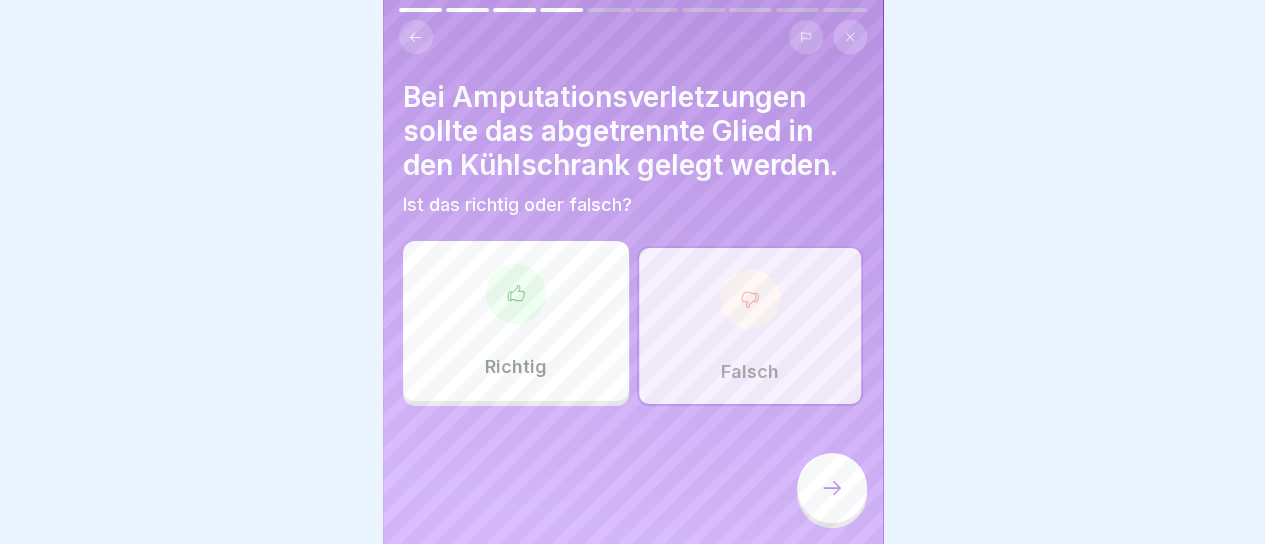 click 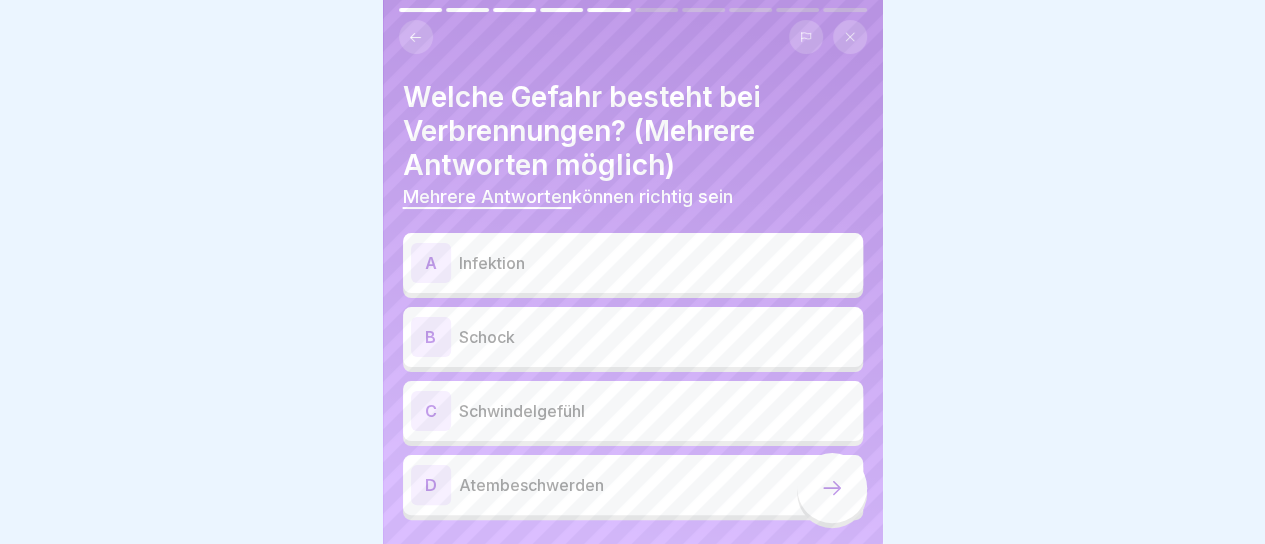 click on "Infektion" at bounding box center [657, 263] 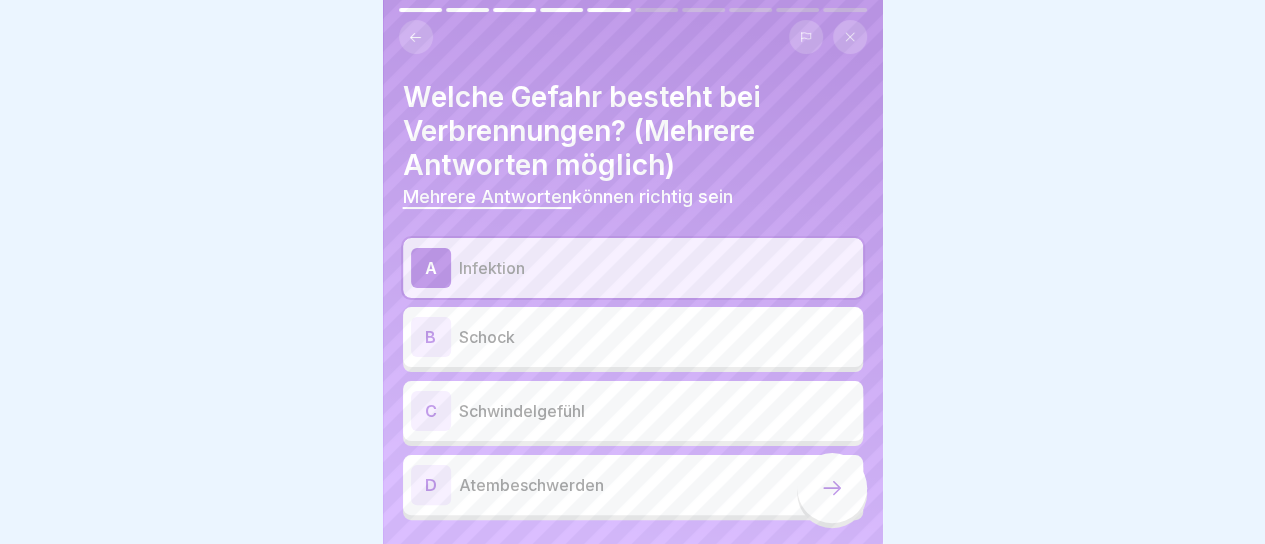 click on "B Schock" at bounding box center (633, 337) 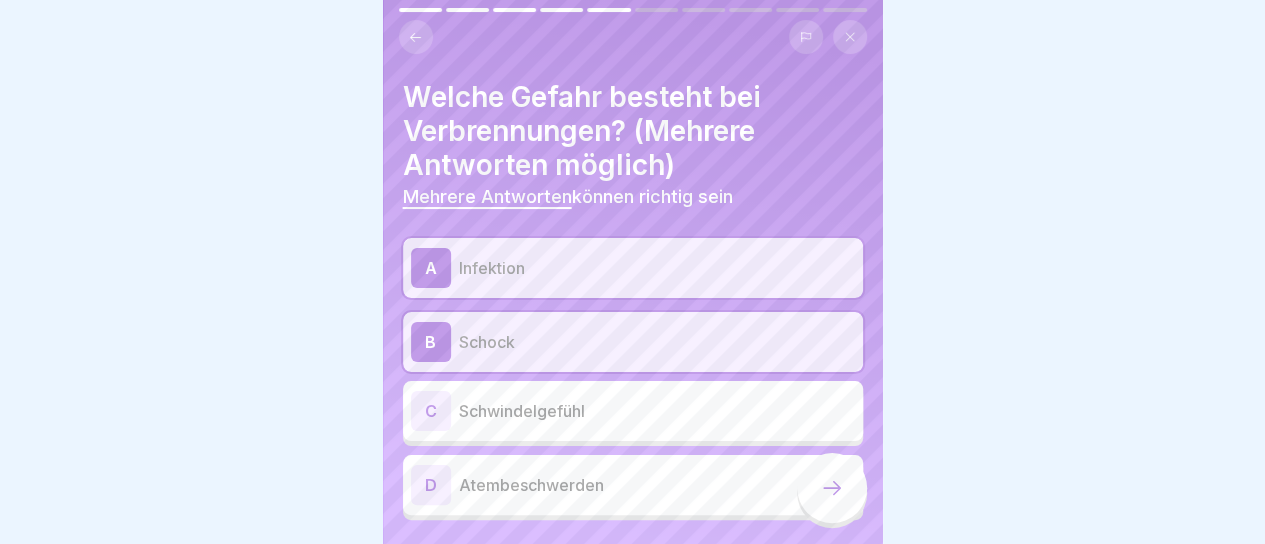 click on "Schwindelgefühl" at bounding box center [657, 411] 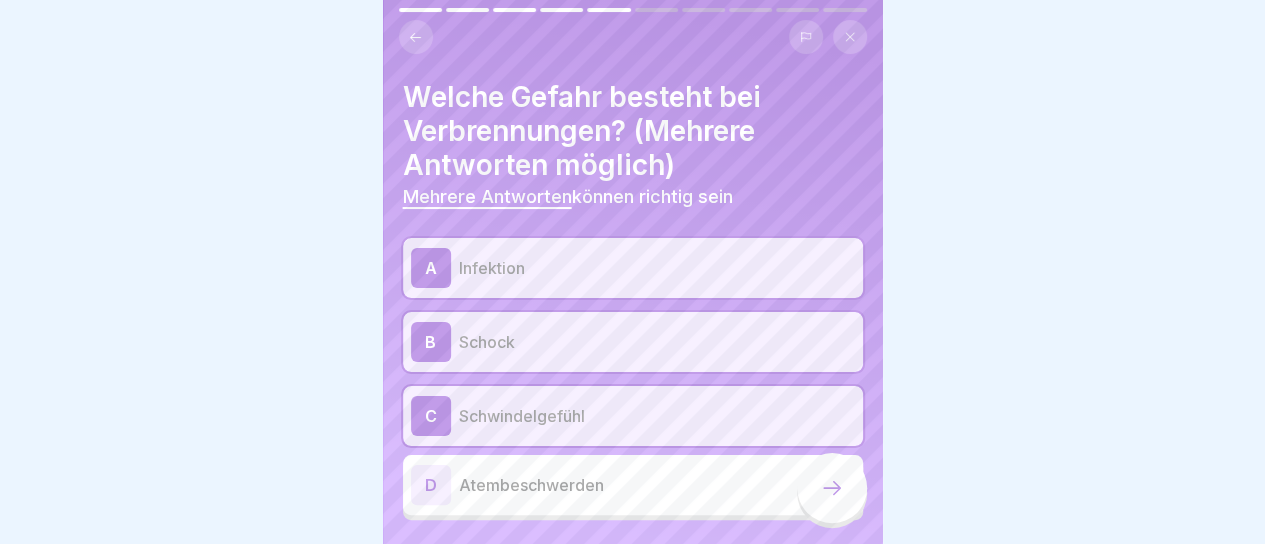 click 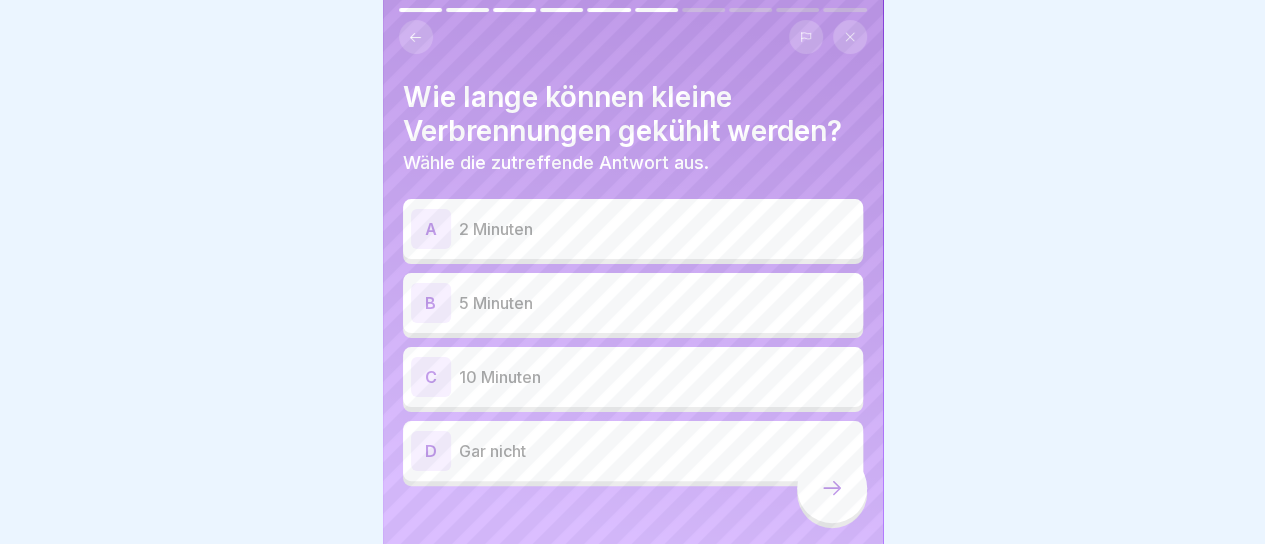 click on "2 Minuten" at bounding box center (657, 229) 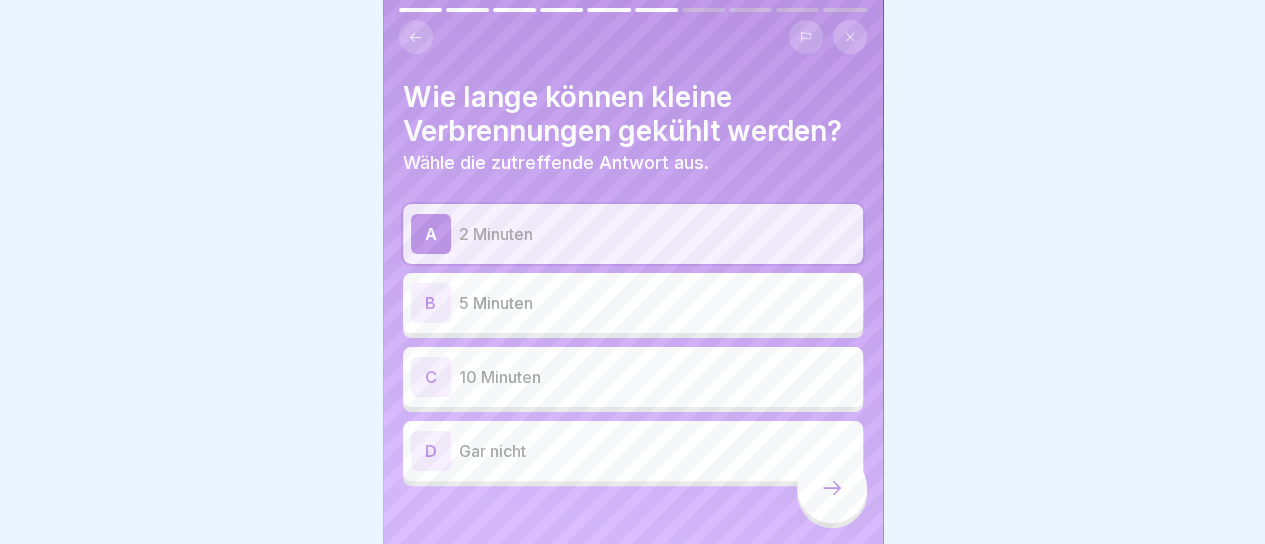 click at bounding box center [832, 488] 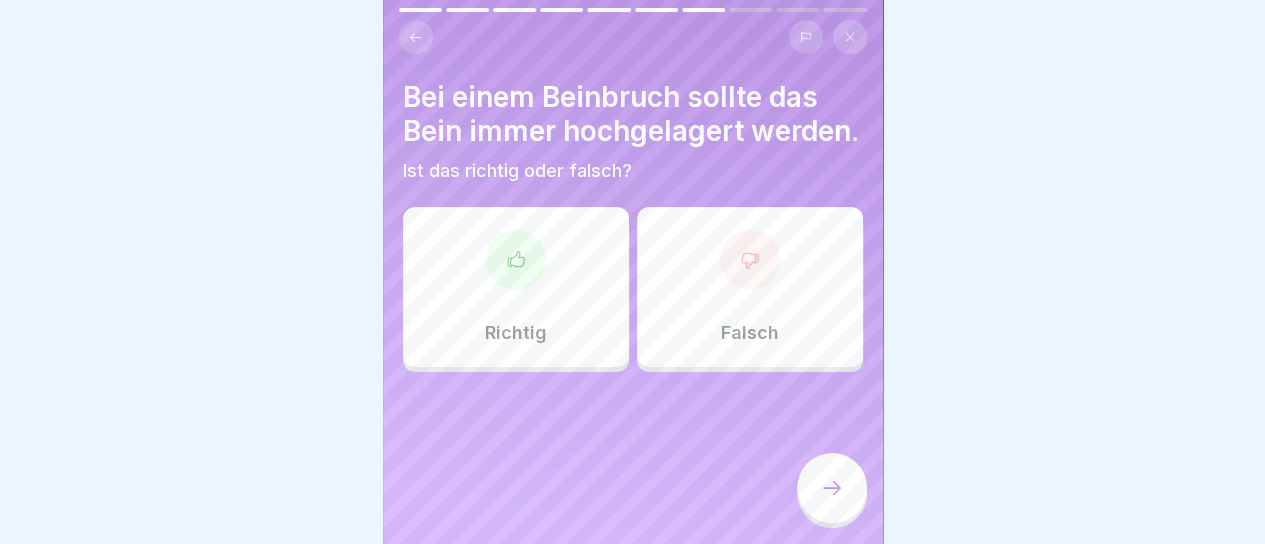 click 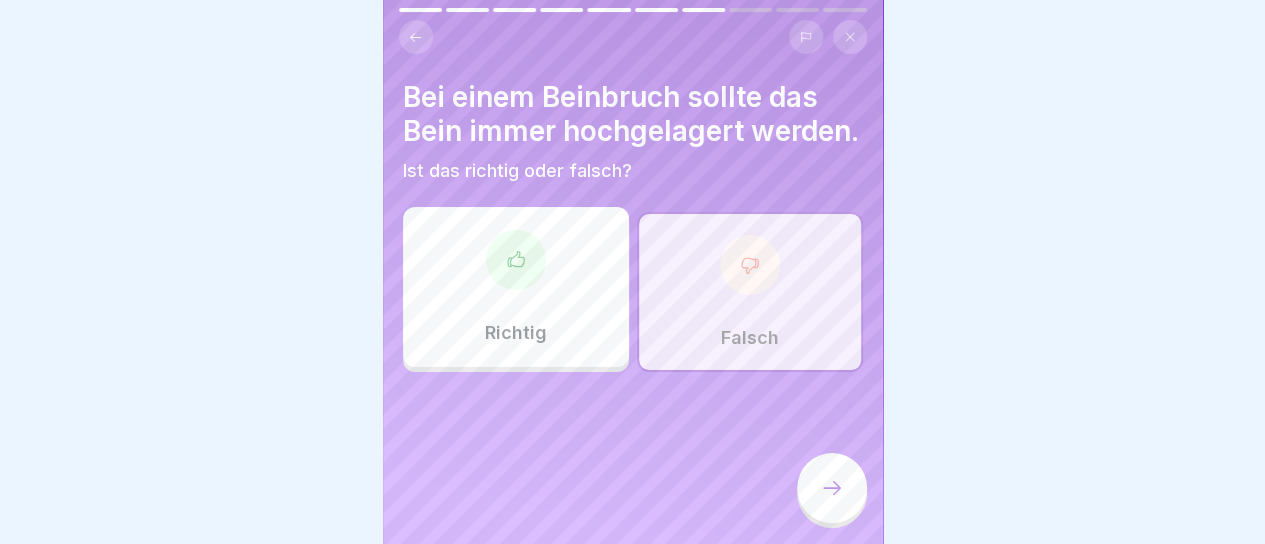 click at bounding box center (832, 488) 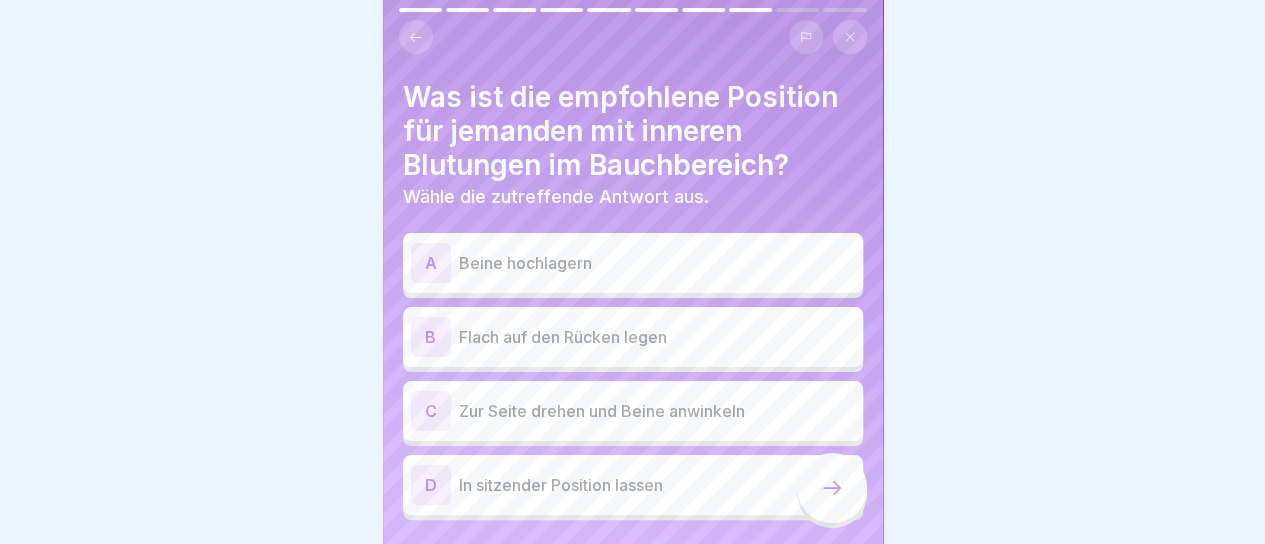 click on "Flach auf den Rücken legen" at bounding box center [657, 337] 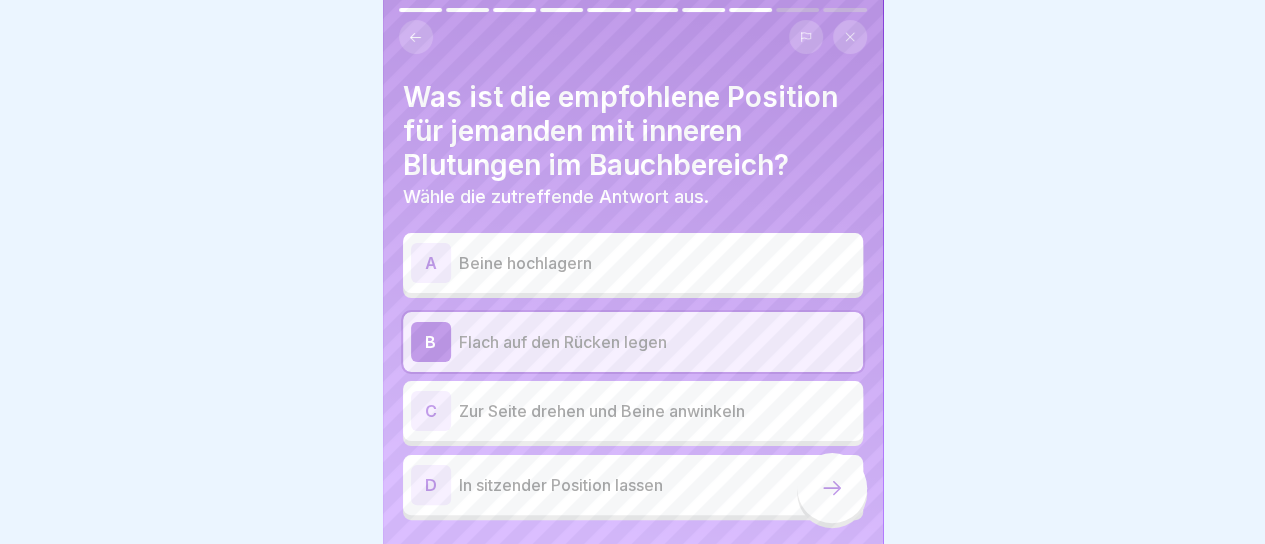 click 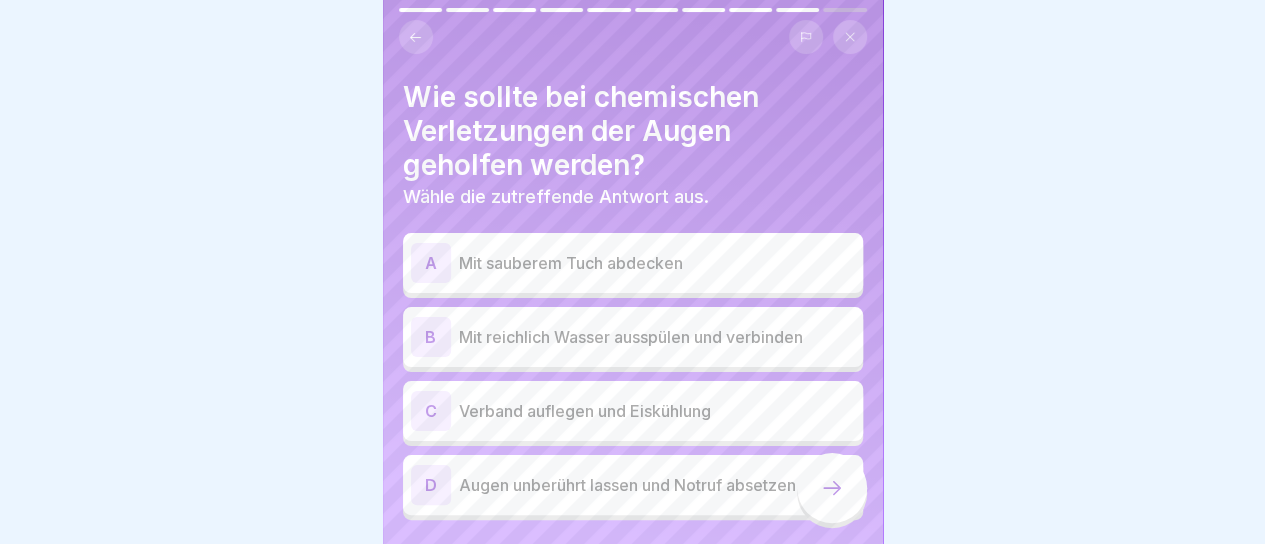 click on "Mit reichlich Wasser ausspülen und verbinden" at bounding box center (657, 337) 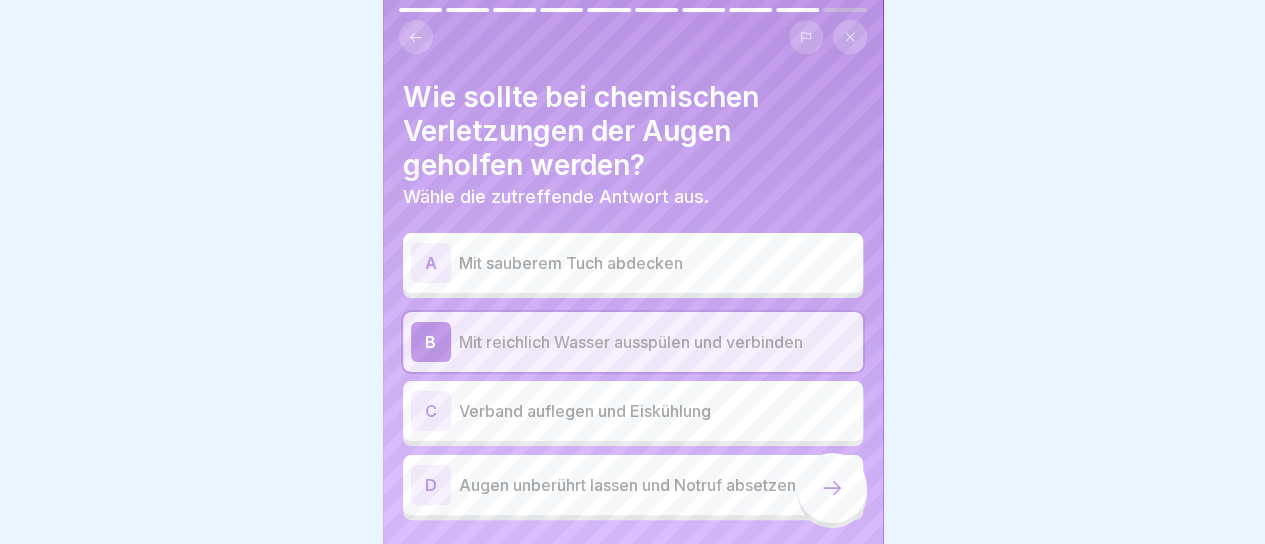 click 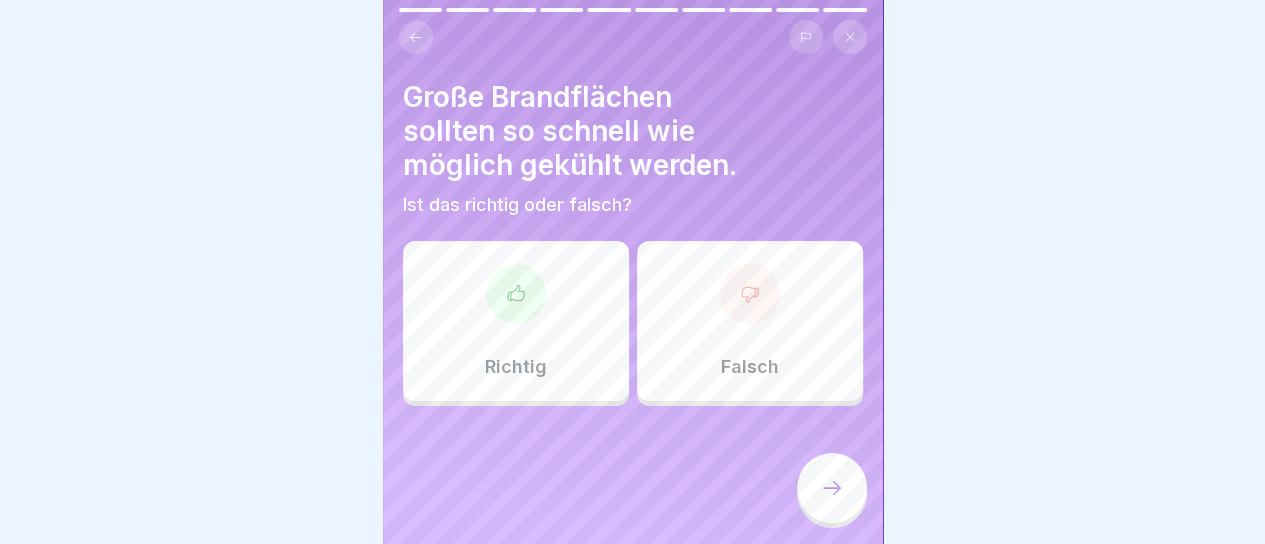 click 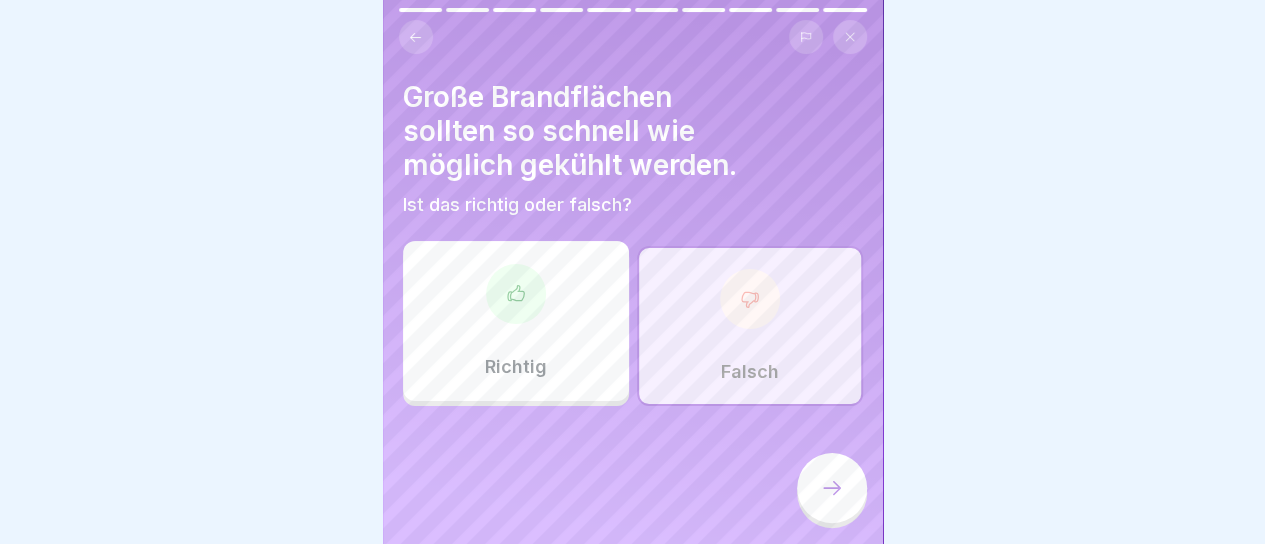 click 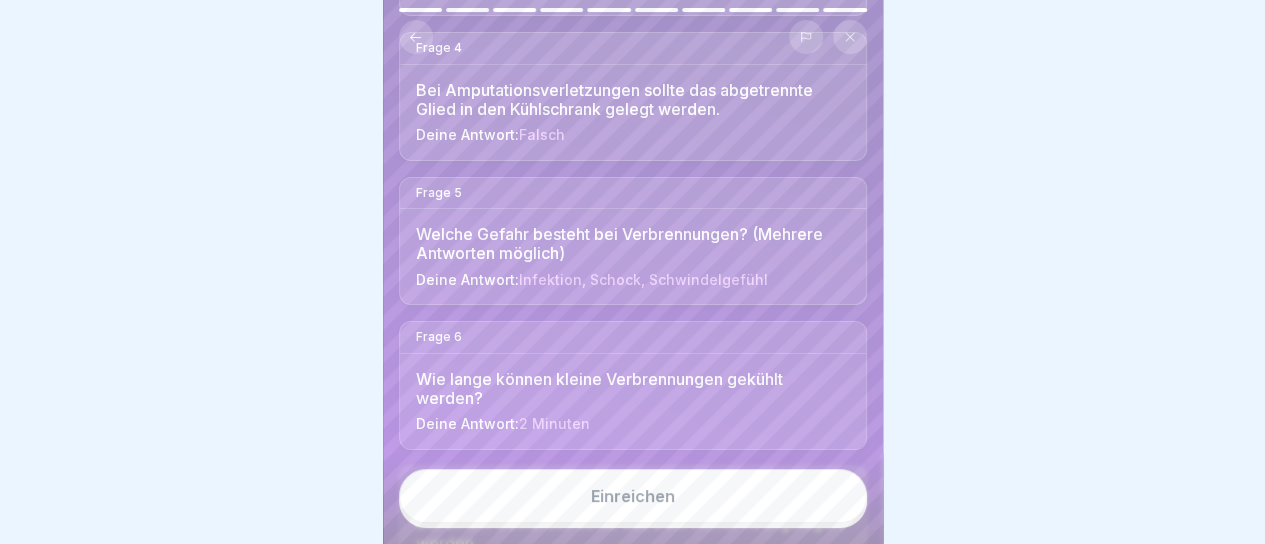 scroll, scrollTop: 666, scrollLeft: 0, axis: vertical 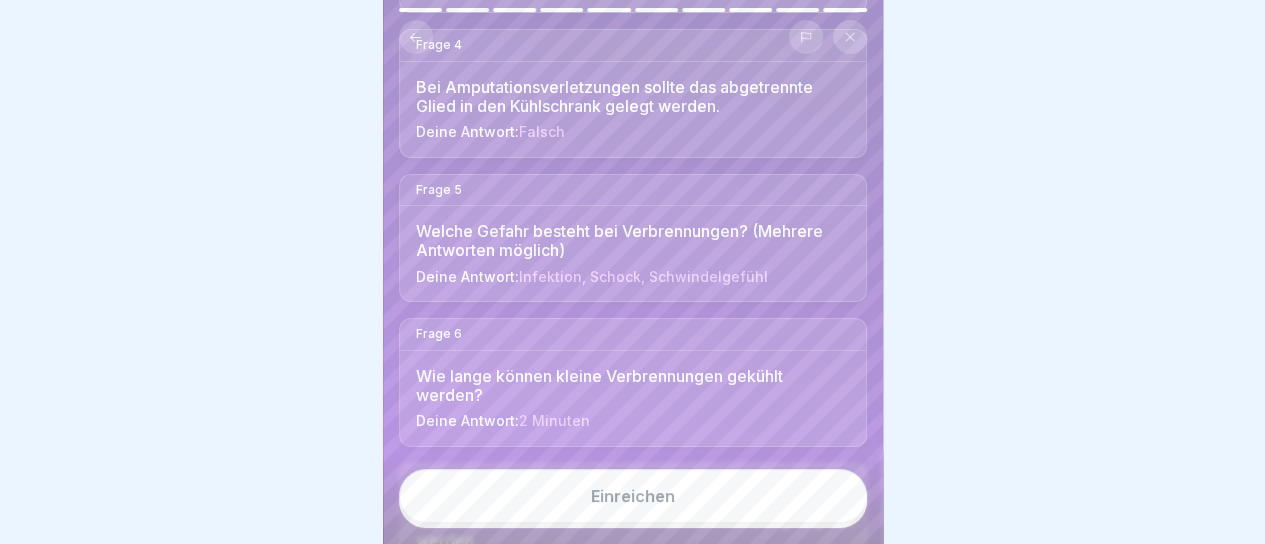 click on "Einreichen" at bounding box center [633, 496] 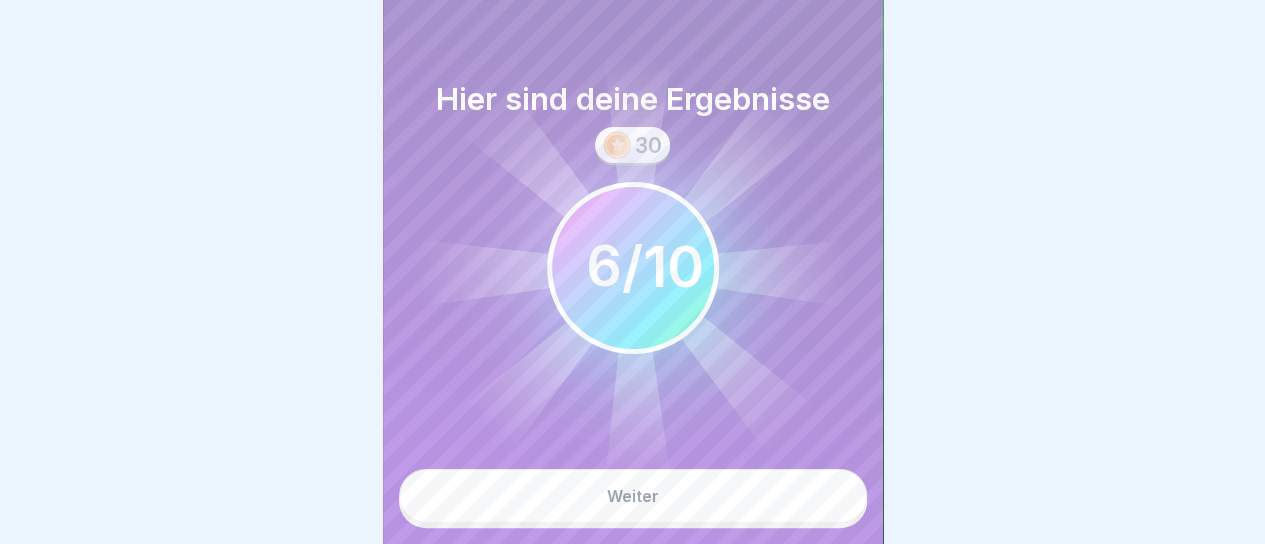 scroll, scrollTop: 14, scrollLeft: 0, axis: vertical 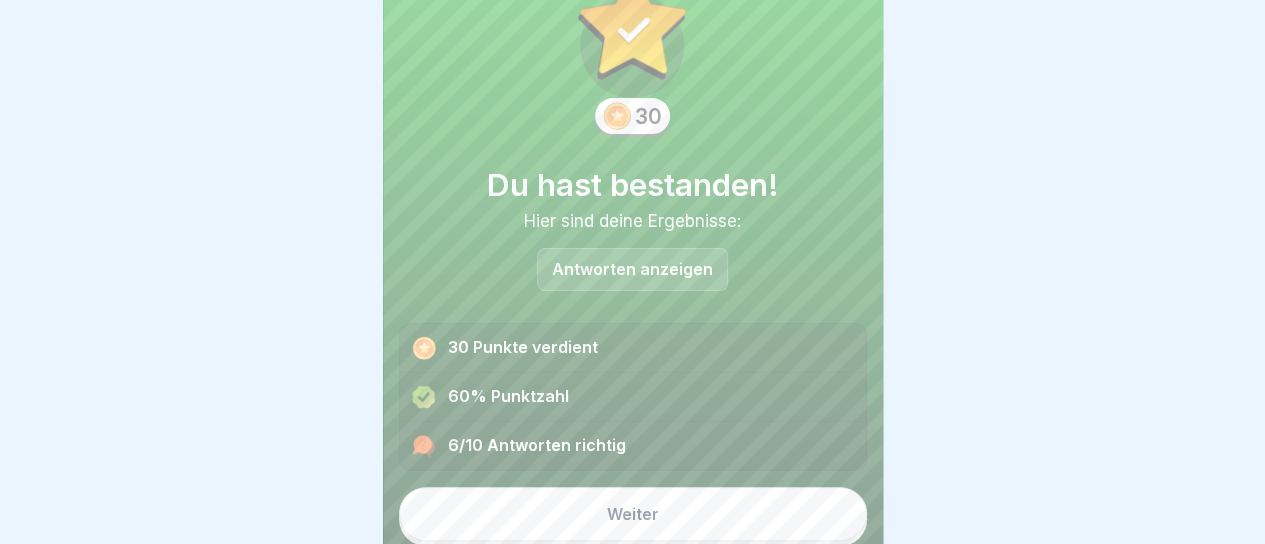 click on "Antworten anzeigen" at bounding box center (632, 269) 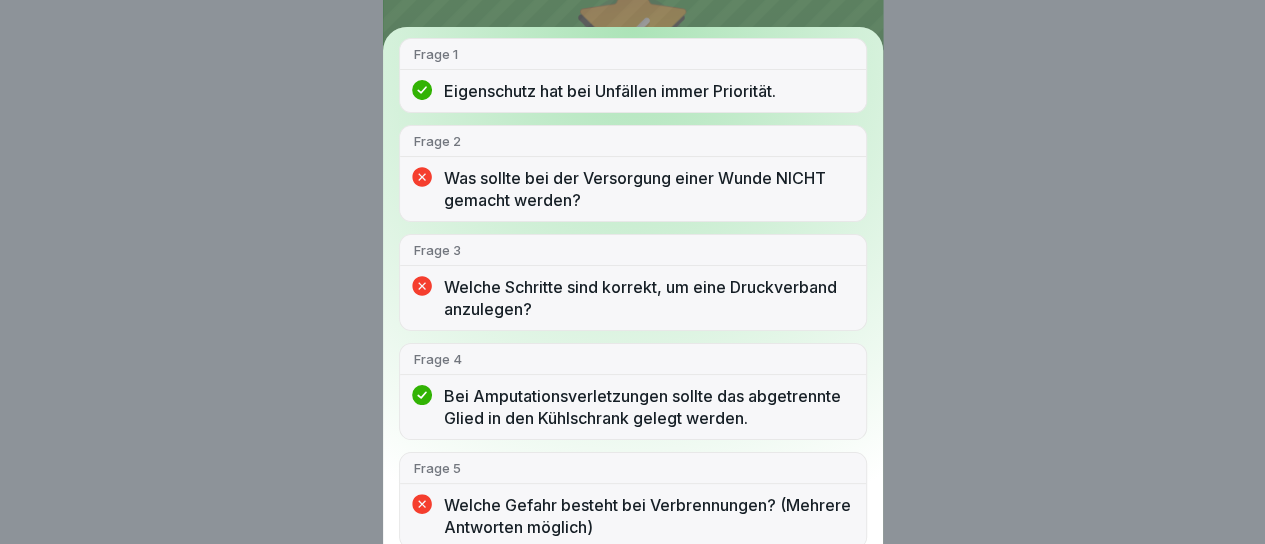 scroll, scrollTop: 214, scrollLeft: 0, axis: vertical 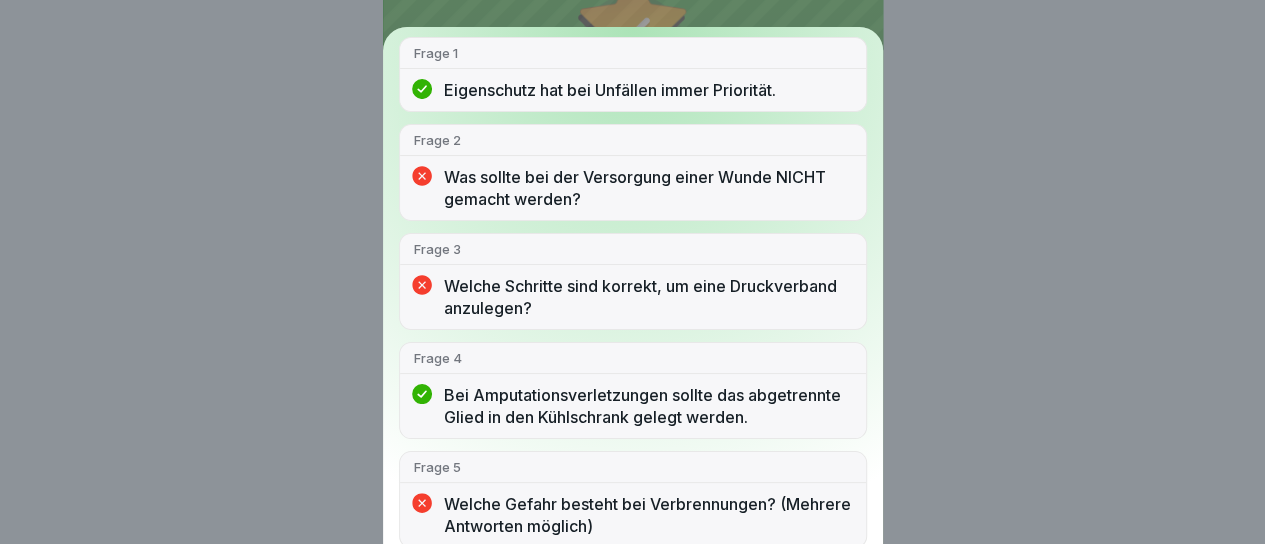 click on "Welche Schritte sind korrekt, um eine Druckverband anzulegen?" at bounding box center (648, 297) 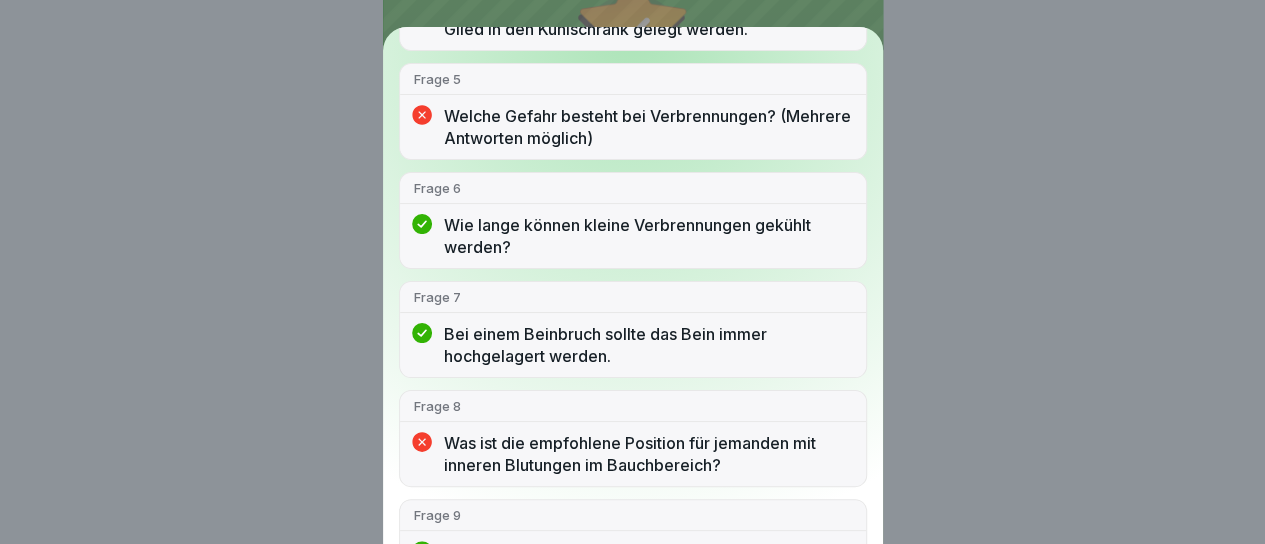 scroll, scrollTop: 560, scrollLeft: 0, axis: vertical 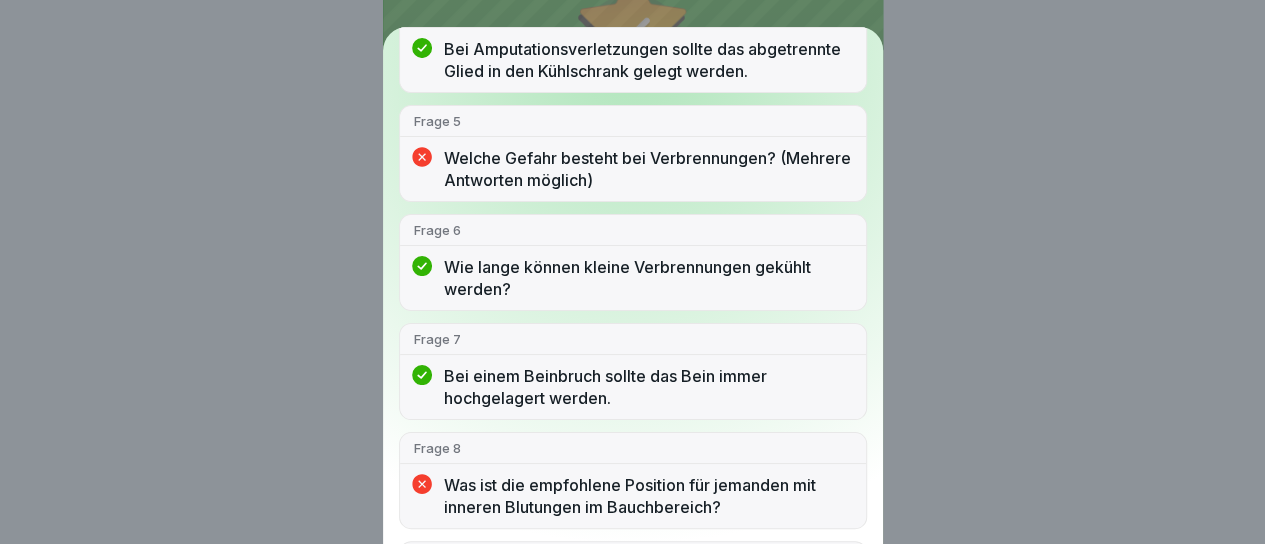 click on "Du hast bestanden! 6/10 Antworten richtig Frage 1 Eigenschutz hat bei Unfällen immer Priorität. Frage 2 Was sollte bei der Versorgung einer Wunde NICHT gemacht werden? Frage 3 Welche Schritte sind korrekt, um eine Druckverband anzulegen? Frage 4 Bei Amputationsverletzungen sollte das abgetrennte Glied in den Kühlschrank gelegt werden. Frage 5 Welche Gefahr besteht bei Verbrennungen? (Mehrere Antworten möglich) Frage 6 Wie lange können kleine Verbrennungen gekühlt werden? Frage 7 Bei einem Beinbruch sollte das Bein immer hochgelagert werden. Frage 8 Was ist die empfohlene Position für jemanden mit inneren Blutungen im Bauchbereich? Frage 9 Wie sollte bei chemischen Verletzungen der Augen geholfen werden? Frage 10 Große Brandflächen sollten so schnell wie möglich gekühlt werden." at bounding box center [632, 272] 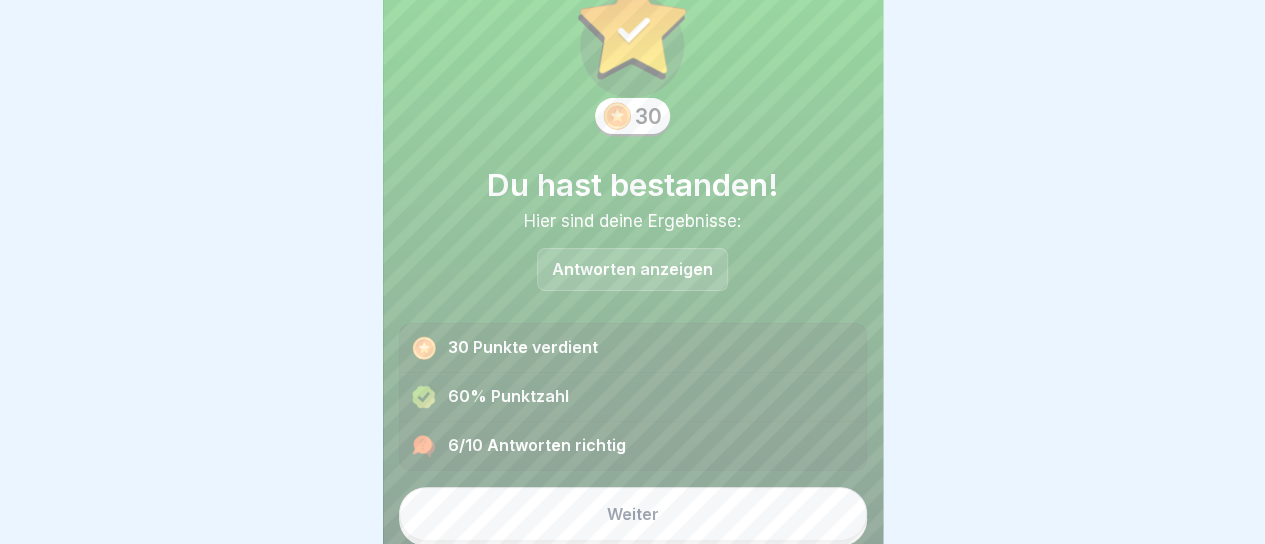 scroll, scrollTop: 15, scrollLeft: 0, axis: vertical 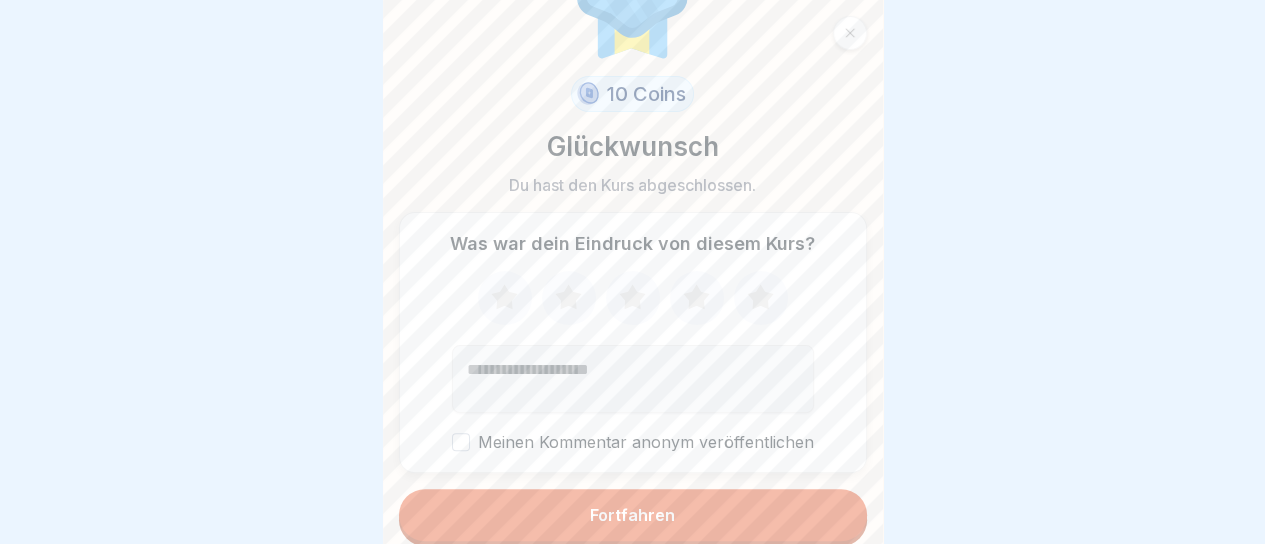 click on "Fortfahren" at bounding box center (632, 515) 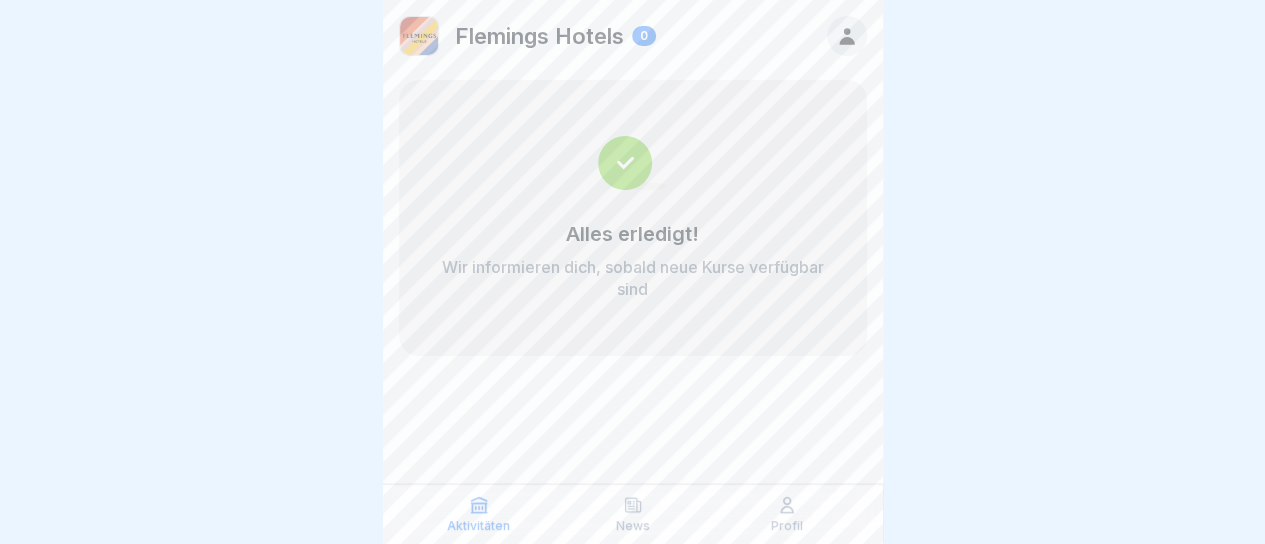 click 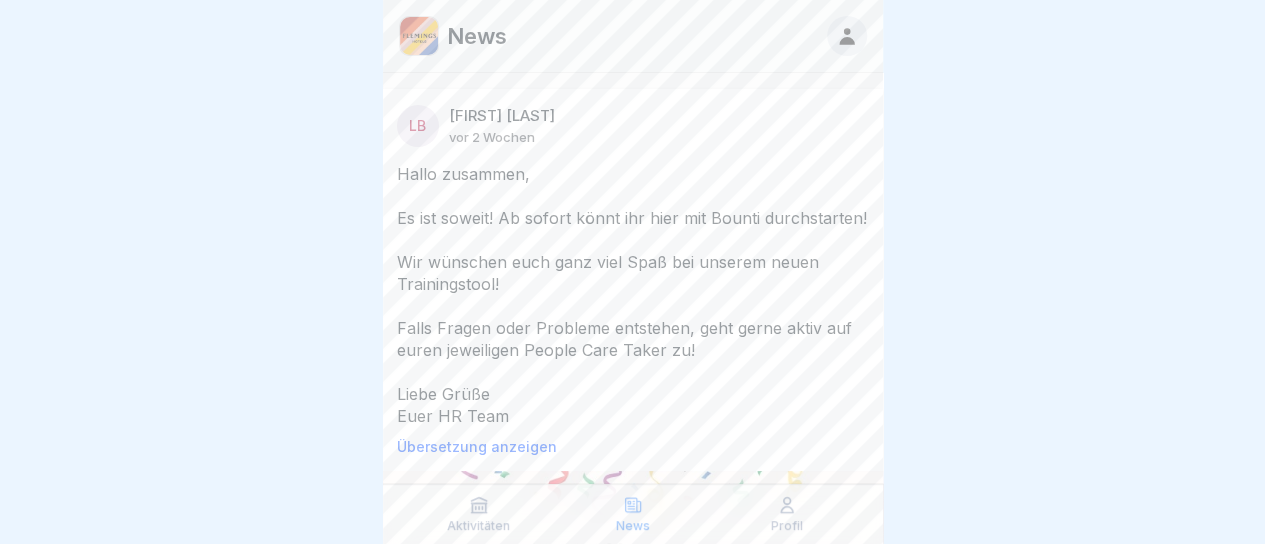 click on "Profil" at bounding box center (787, 526) 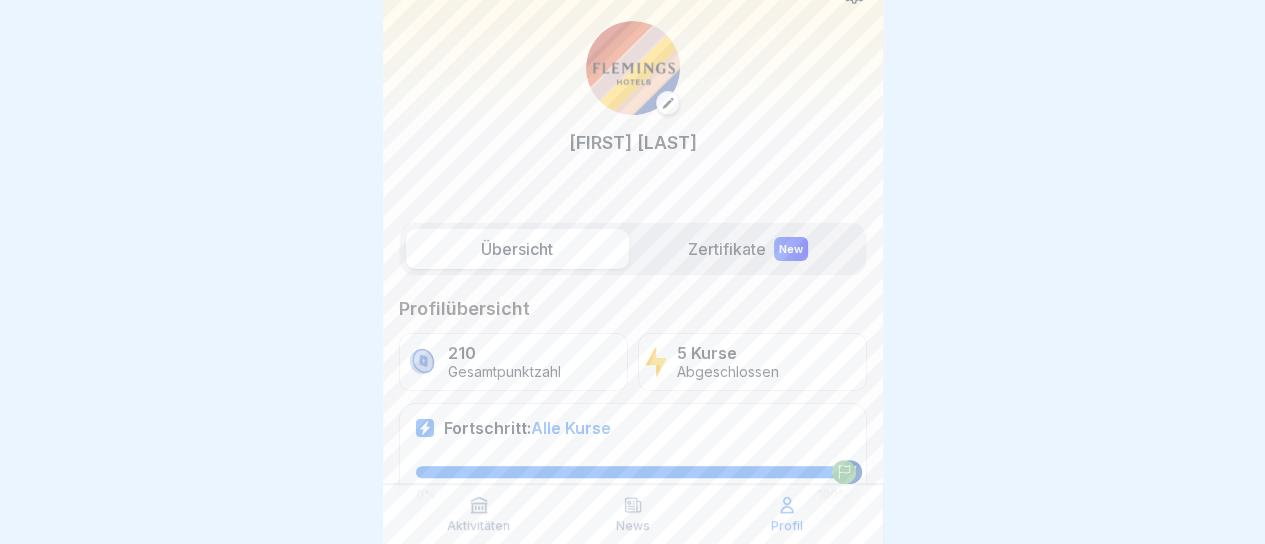 scroll, scrollTop: 0, scrollLeft: 0, axis: both 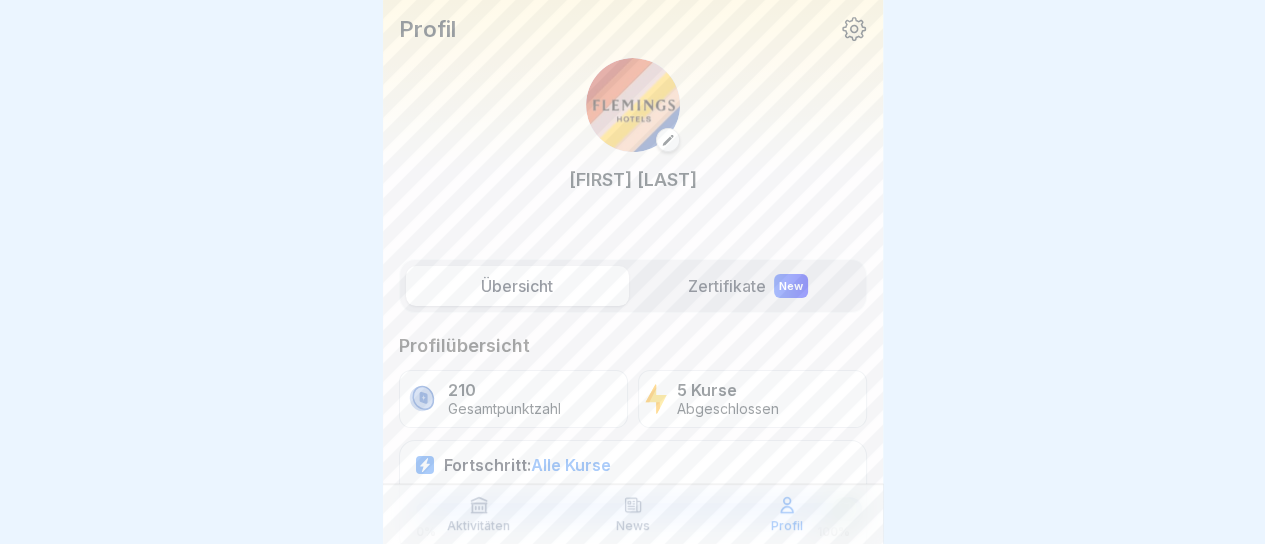 click on "Zertifikate New" at bounding box center (748, 286) 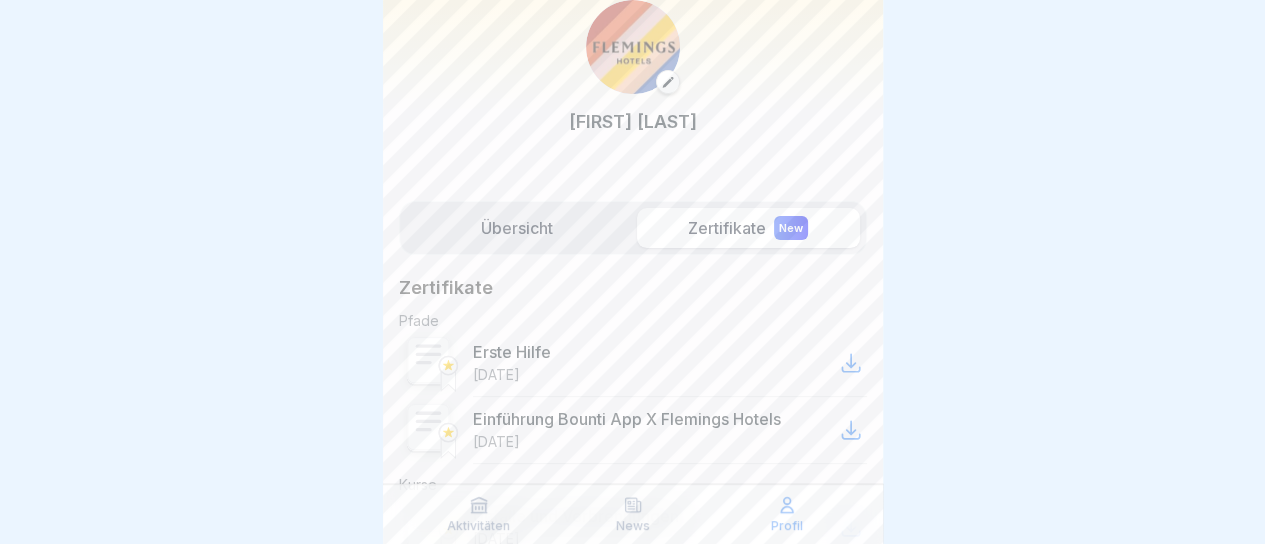 scroll, scrollTop: 0, scrollLeft: 0, axis: both 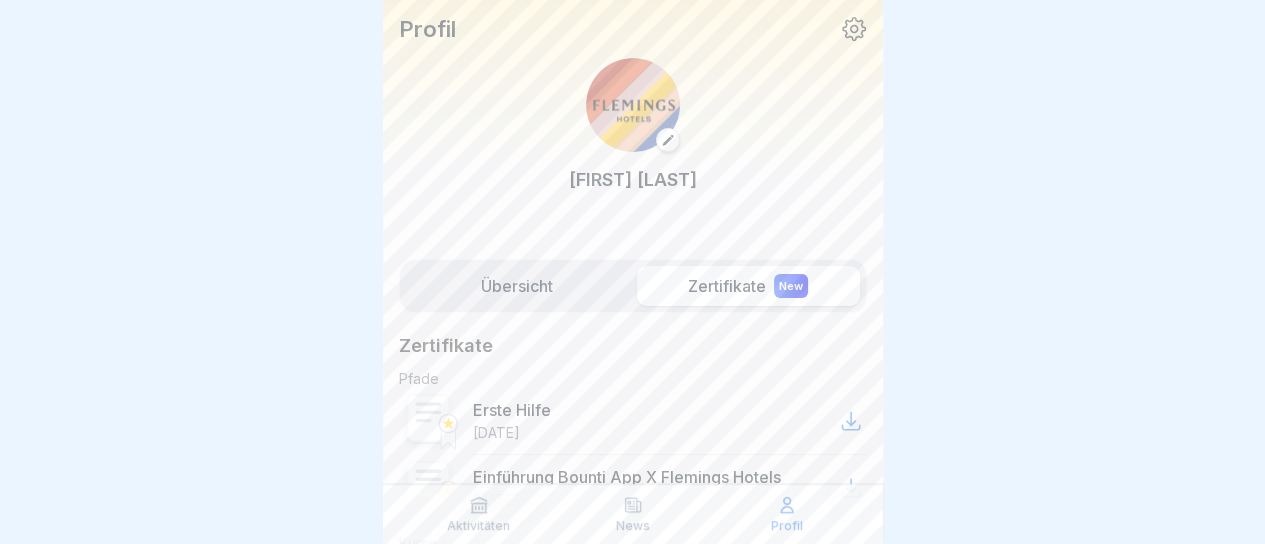click on "Übersicht" at bounding box center (517, 286) 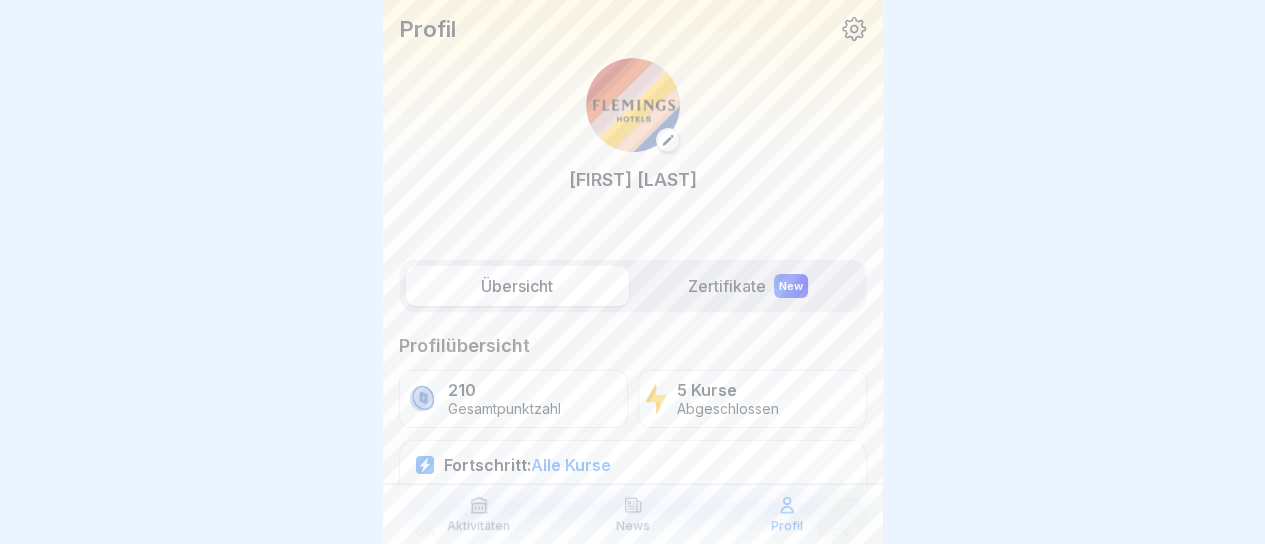 click on "Aktivitäten" at bounding box center [478, 526] 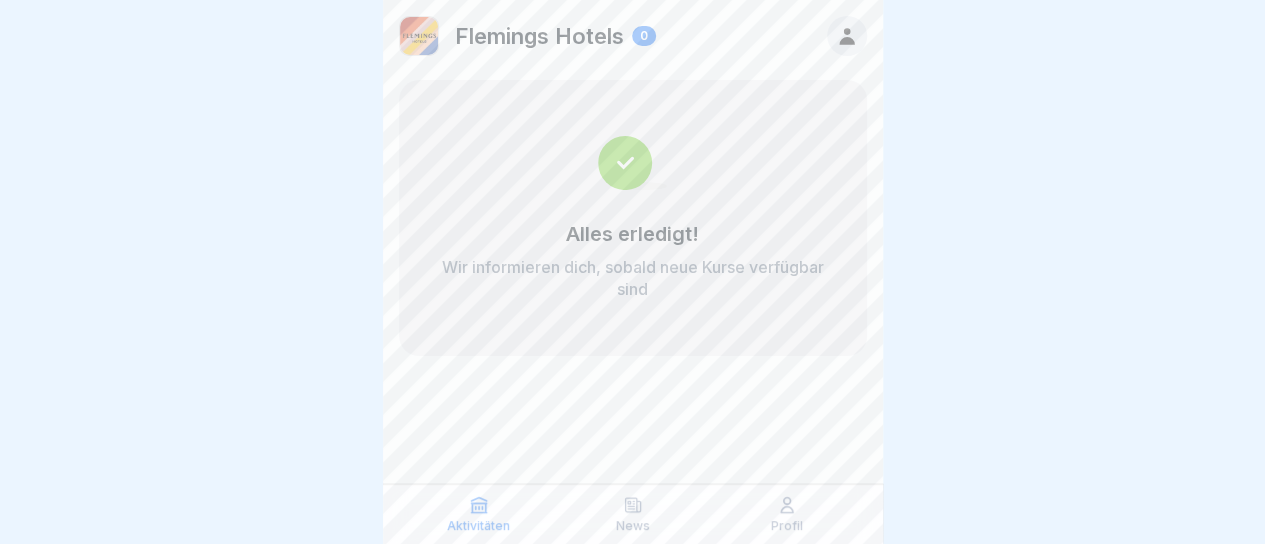 scroll, scrollTop: 0, scrollLeft: 0, axis: both 